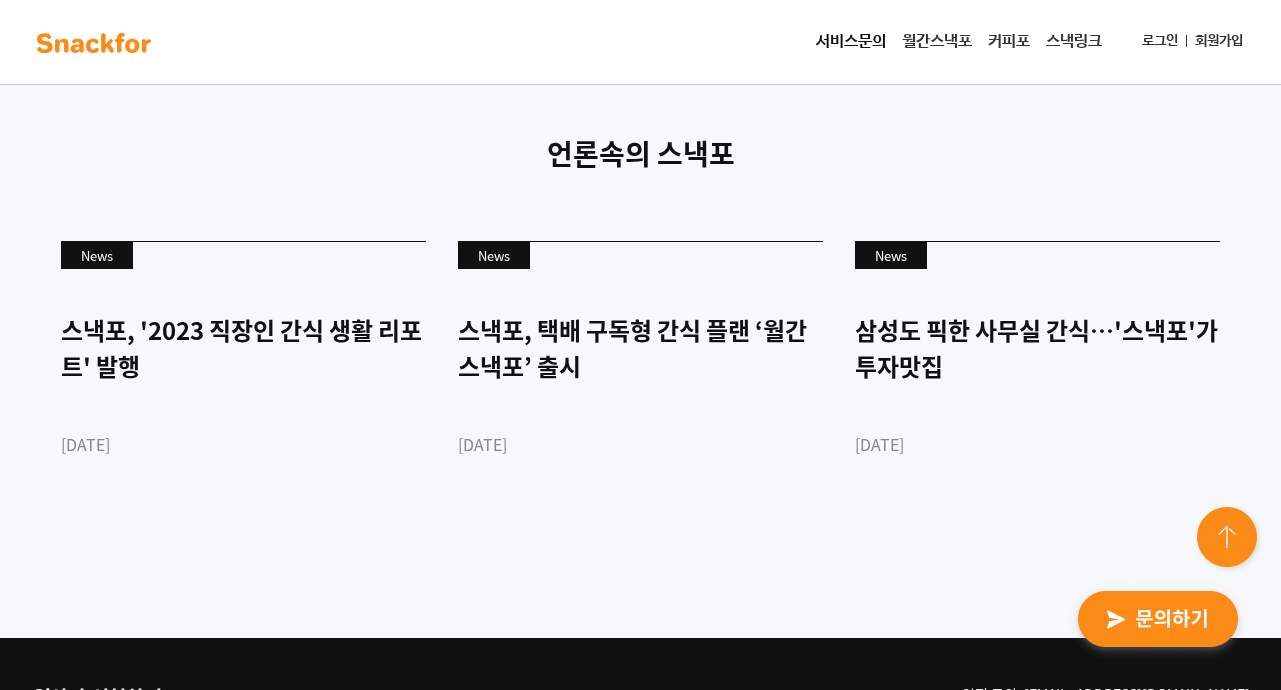 scroll, scrollTop: 6141, scrollLeft: 0, axis: vertical 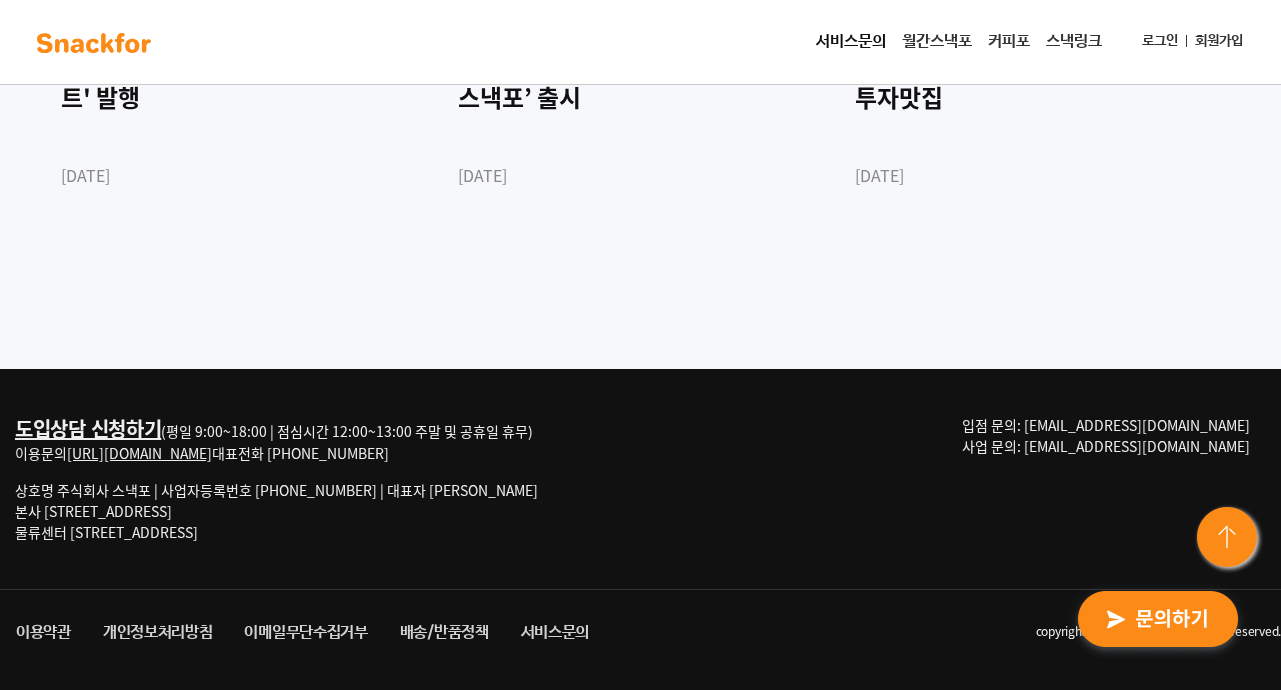 click at bounding box center (1158, 620) 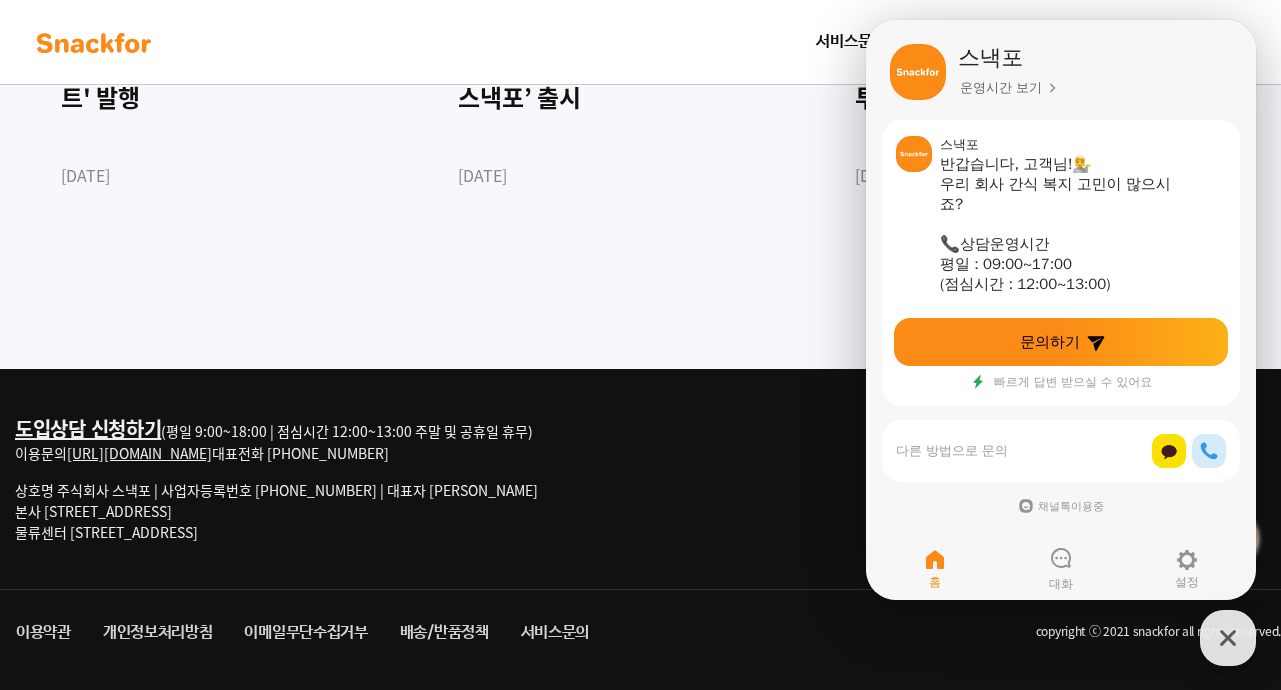 click on "언론속의 스낵포
News
스낵포, '2023 직장인 간식 생활 리포트' 발행
[DATE]
News
스낵포, 택배 구독형 간식 플랜 ‘월간스낵포’ 출시
[DATE]
News
삼성도 픽한 사무실 간식…'스낵포'가 투자맛집
[DATE]" at bounding box center (640, 68) 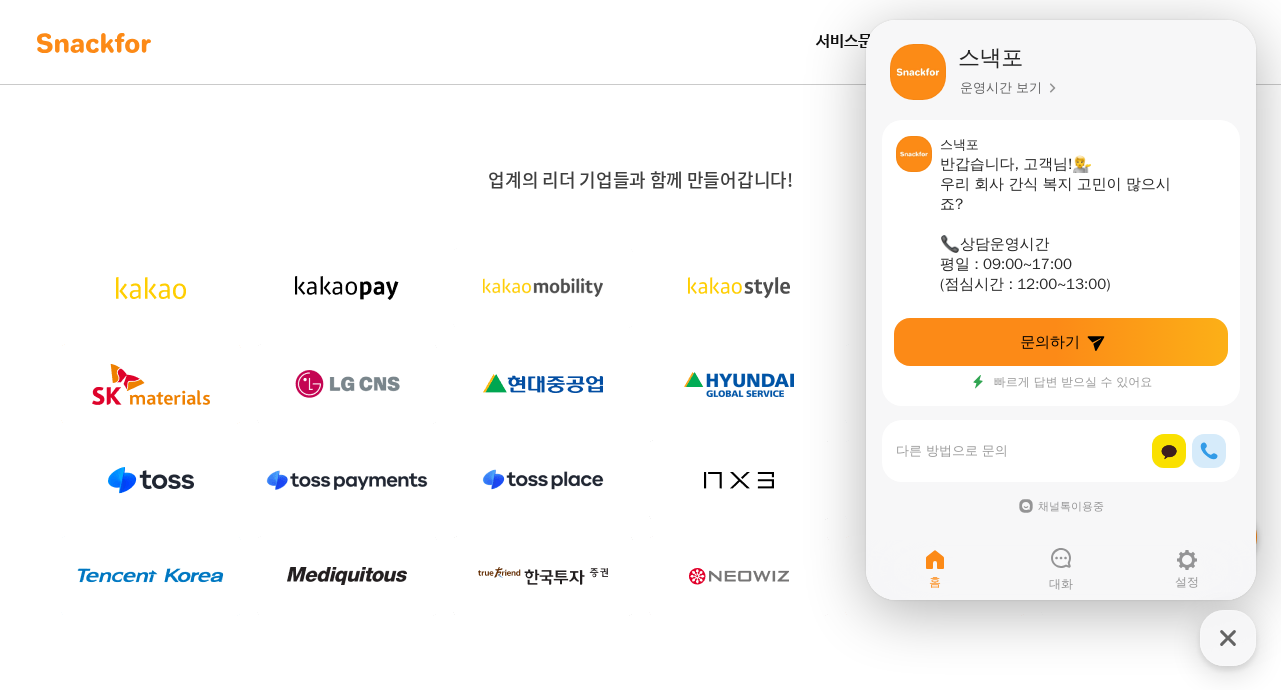 scroll, scrollTop: 0, scrollLeft: 0, axis: both 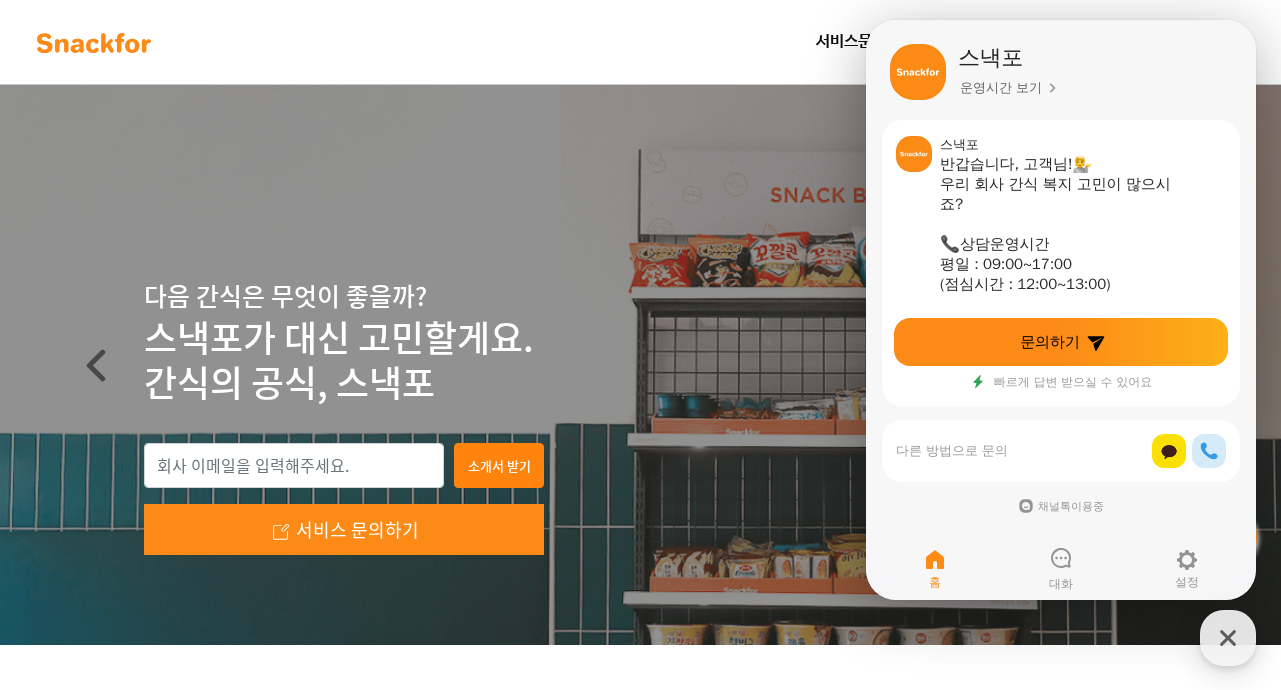click on "다음 간식은 무엇이 좋을까?
스낵포가 대신 고민할게요.
간식의 공식, 스낵포" at bounding box center [640, 365] 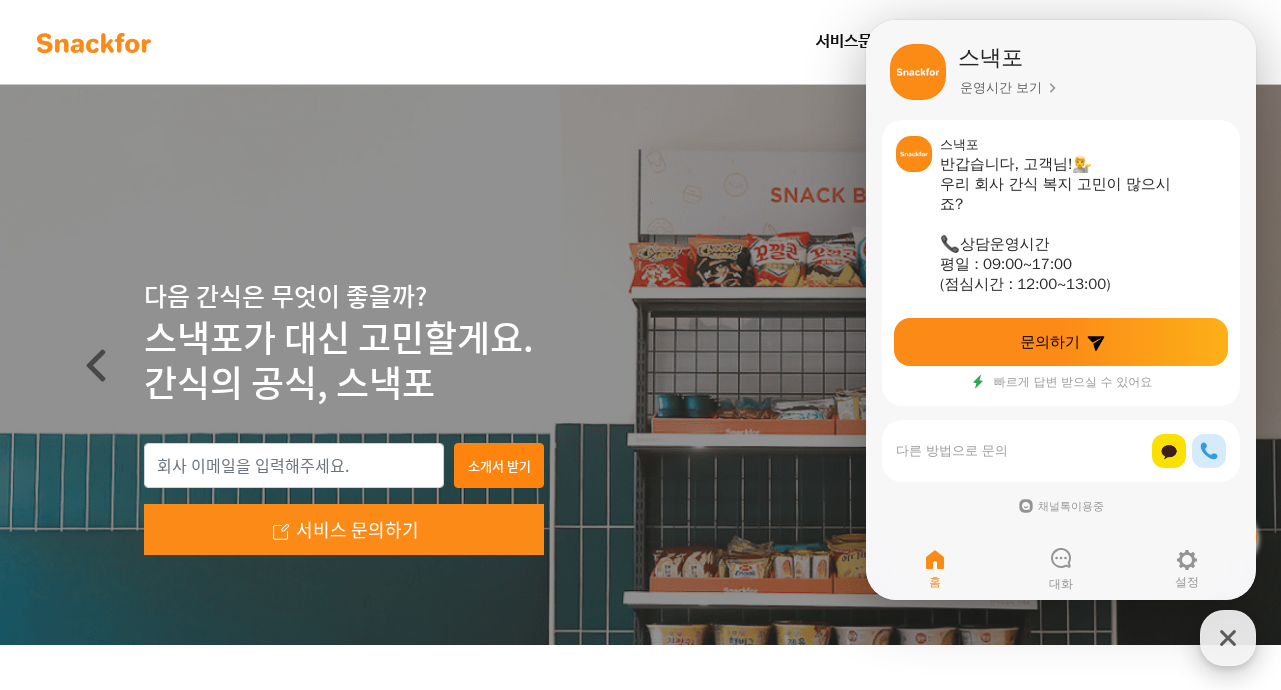click 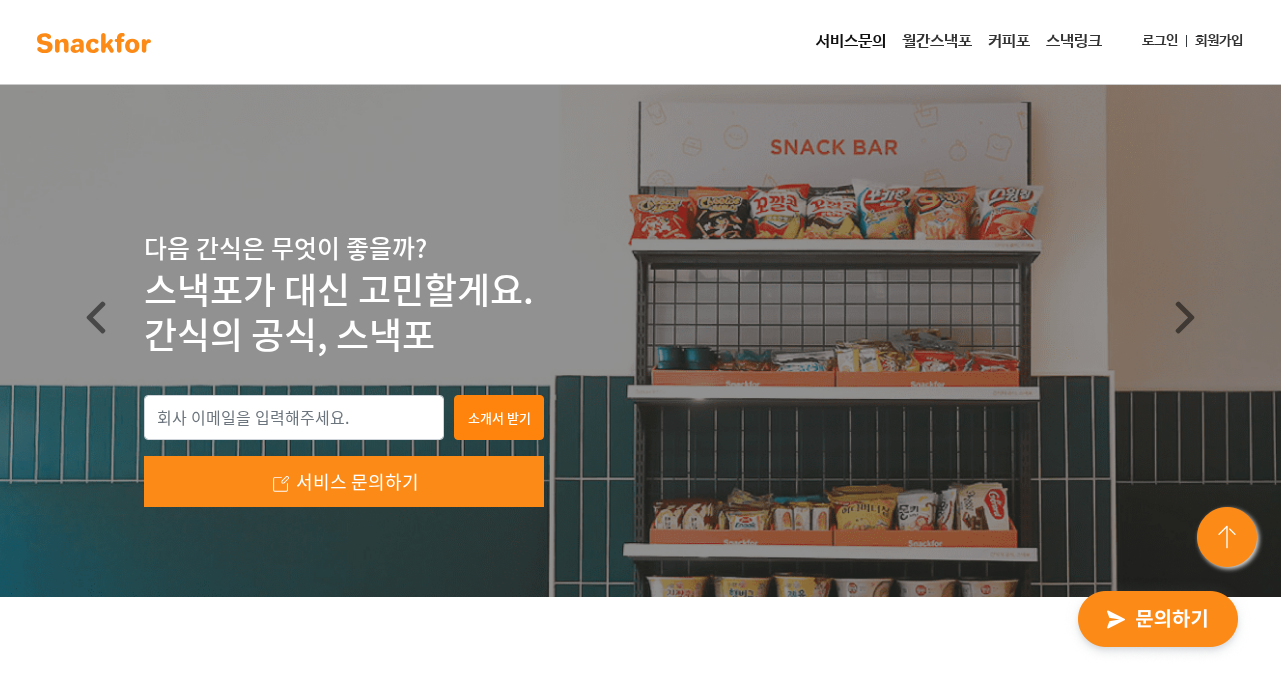 scroll, scrollTop: 0, scrollLeft: 0, axis: both 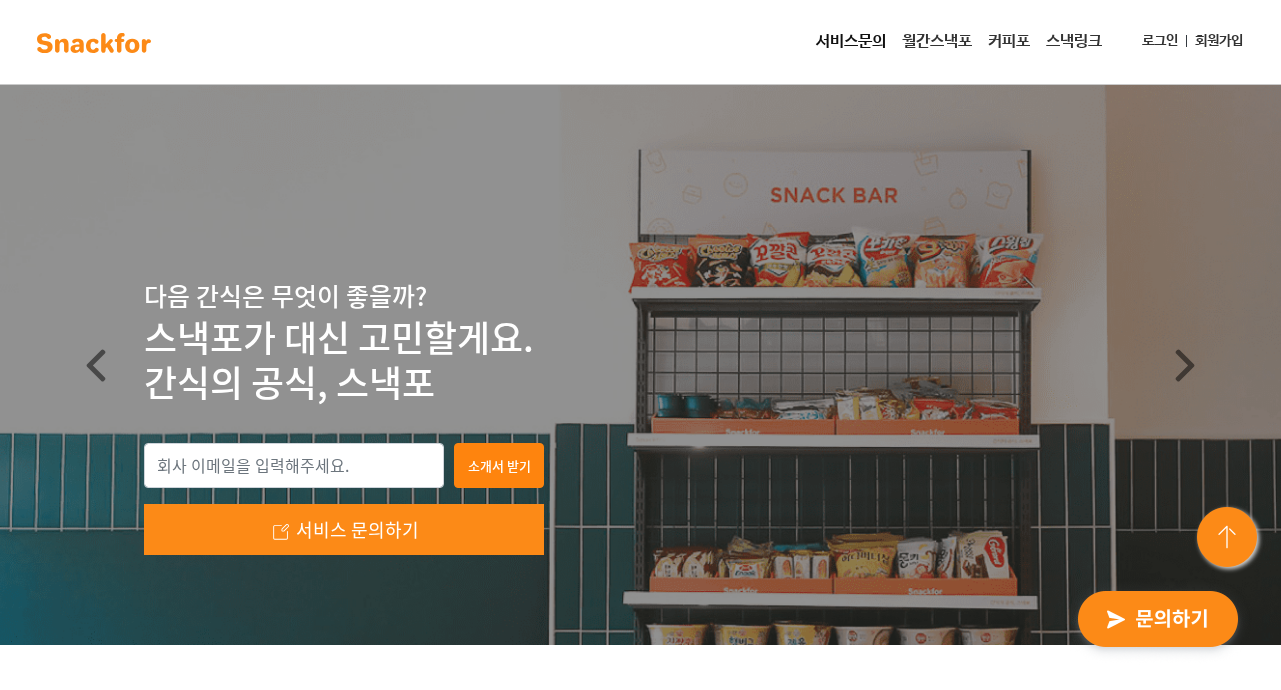 click on "서비스문의" at bounding box center [851, 42] 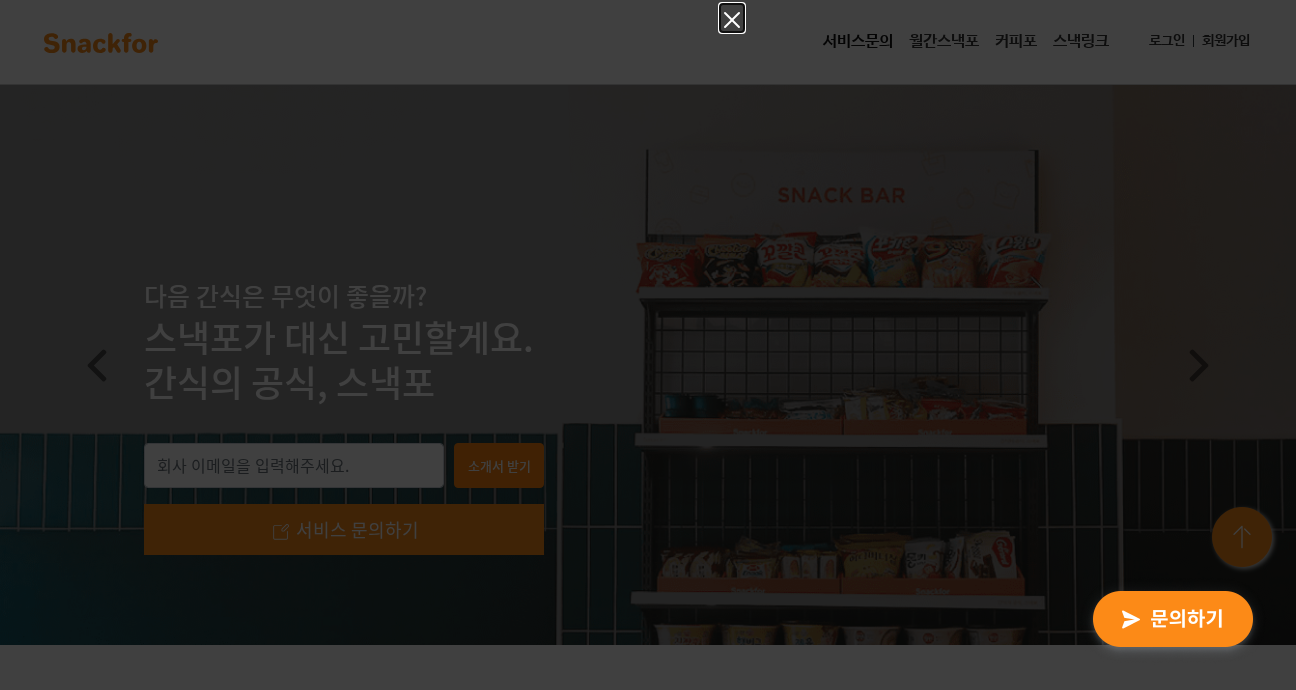 click 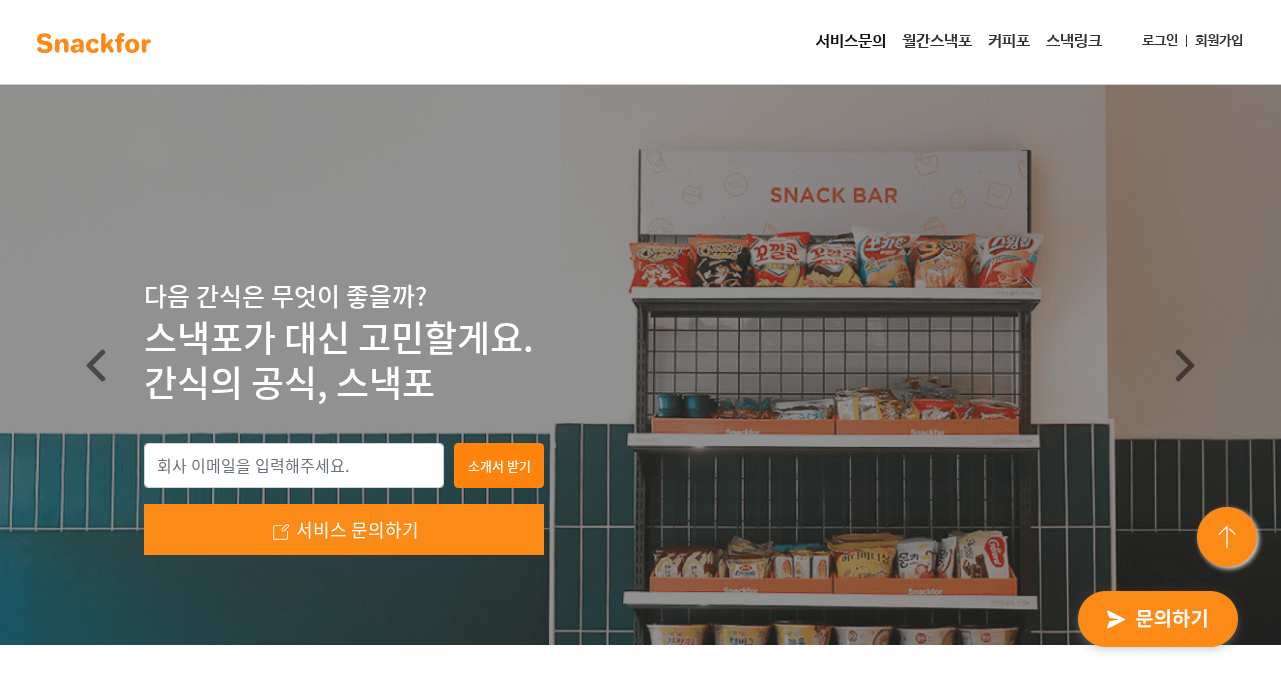 click on "월간스낵포" at bounding box center (937, 42) 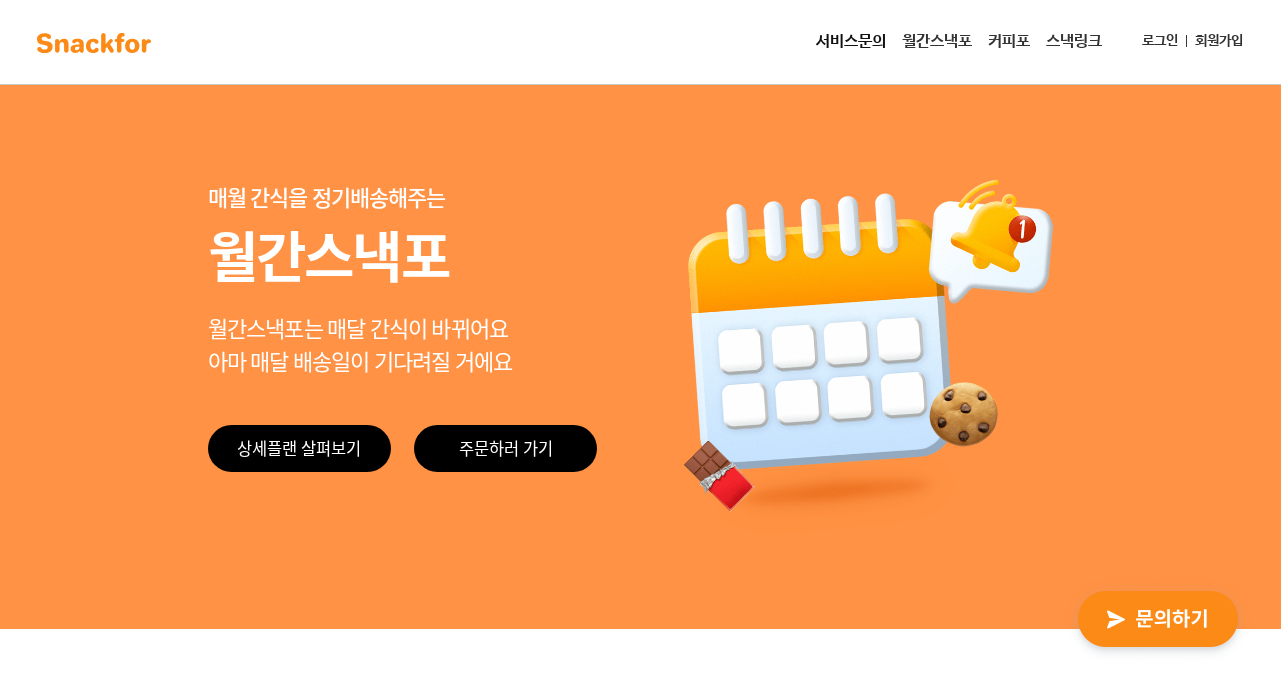 scroll, scrollTop: 0, scrollLeft: 0, axis: both 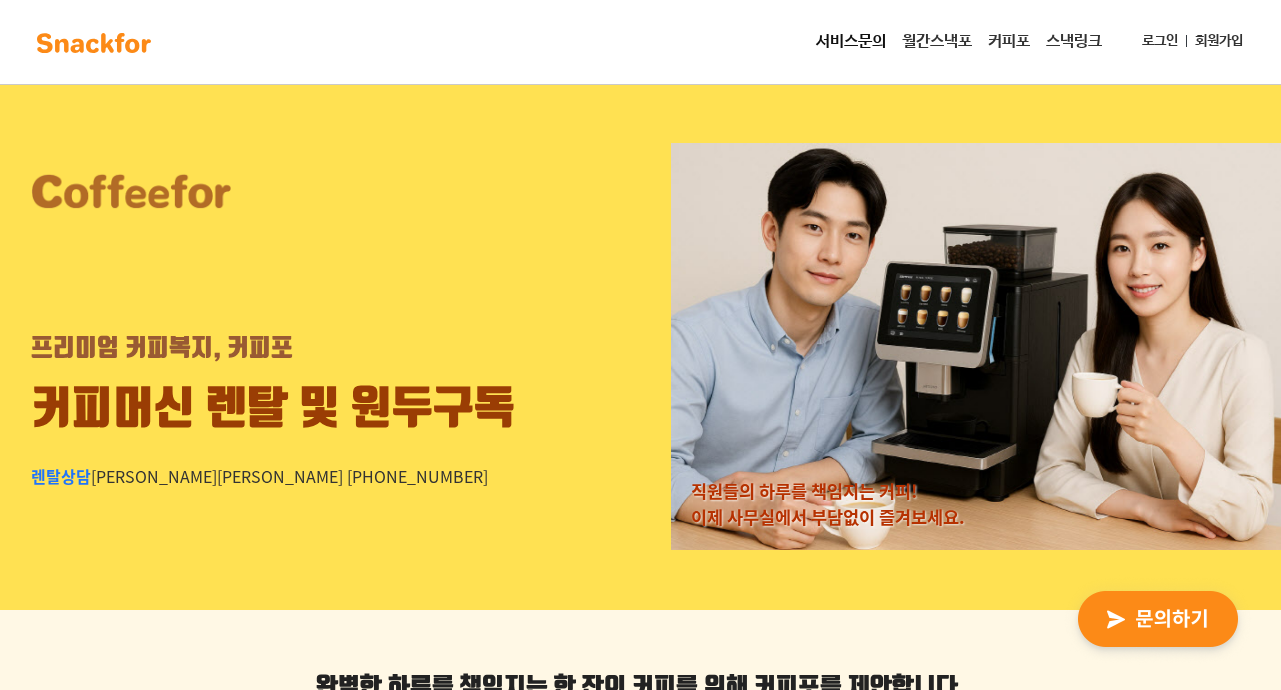 click on "스낵링크" at bounding box center [1074, 42] 